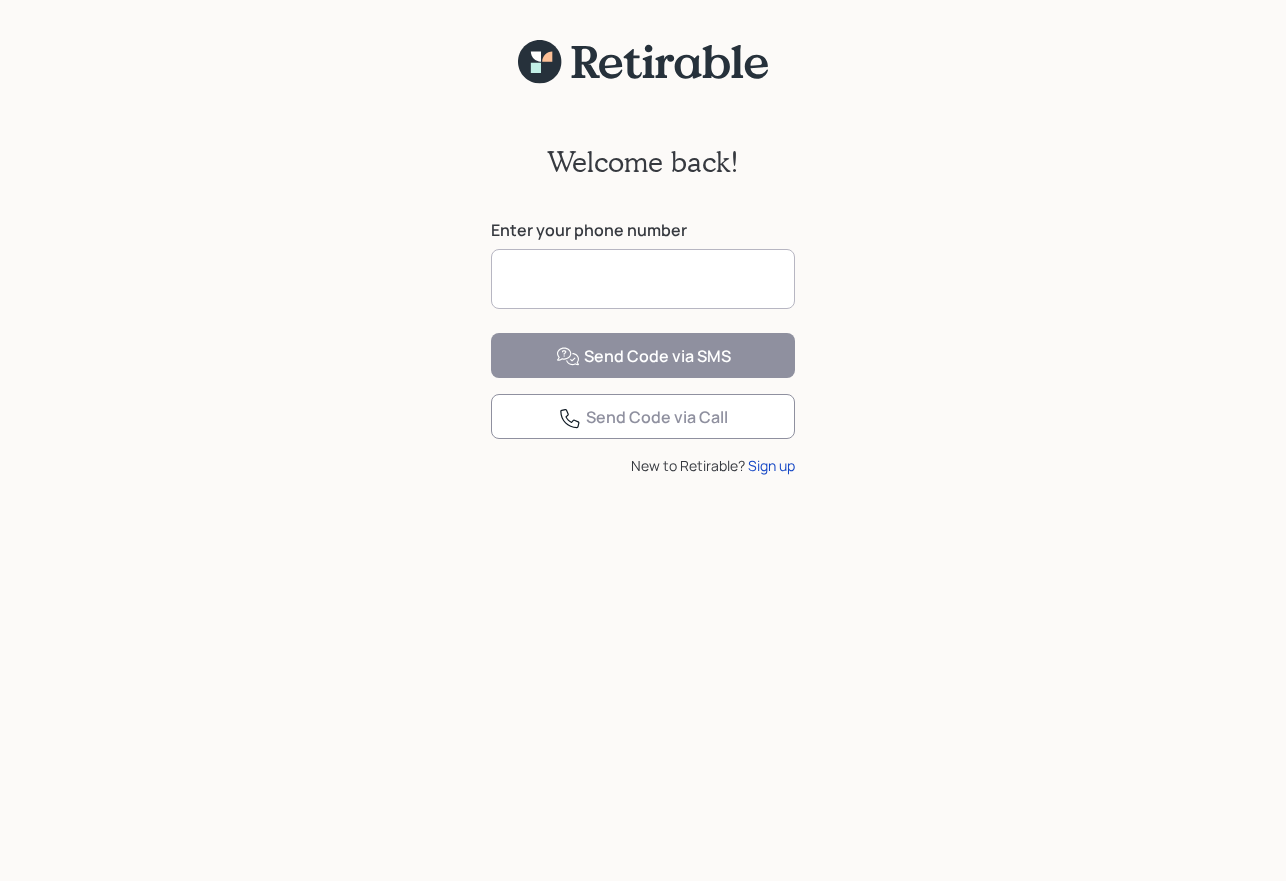 scroll, scrollTop: 0, scrollLeft: 0, axis: both 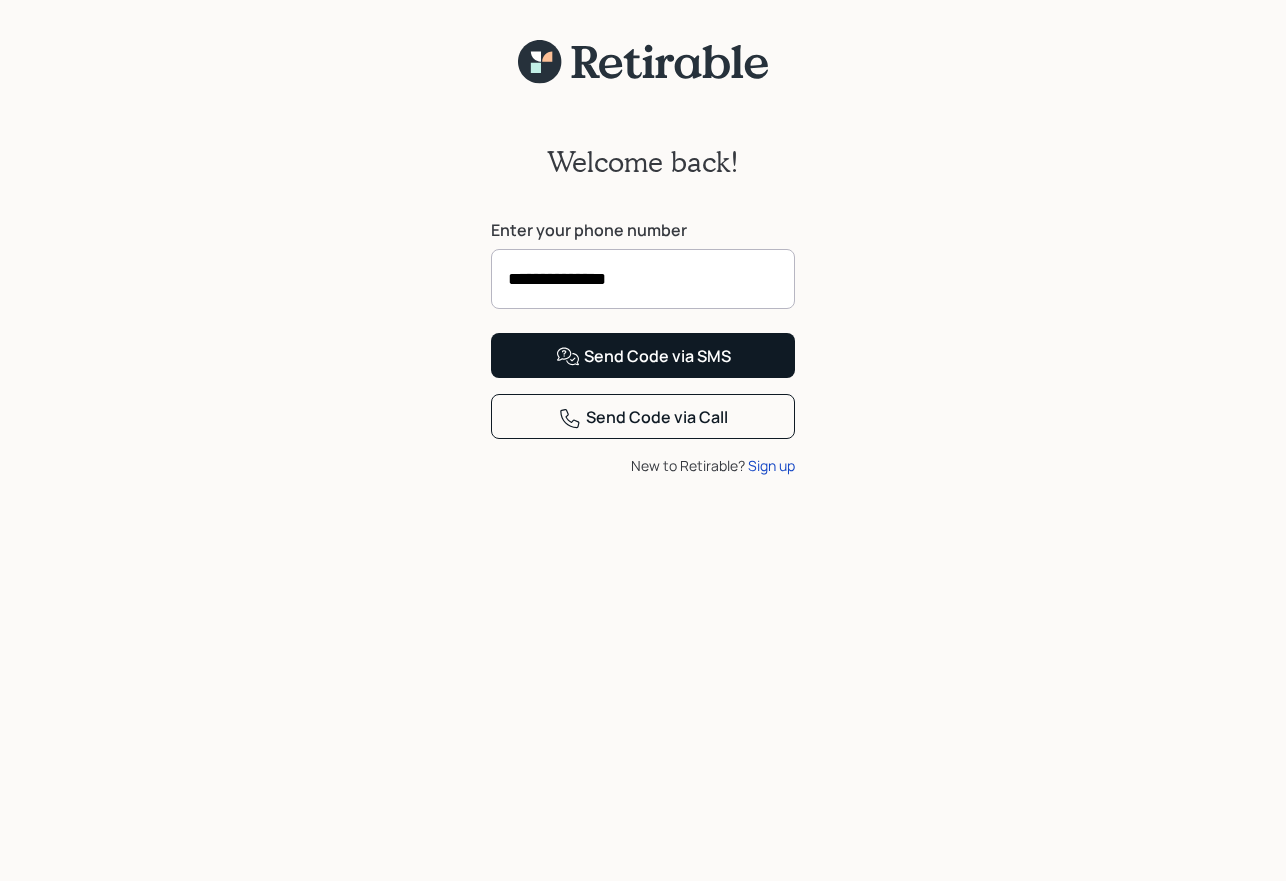 type on "**********" 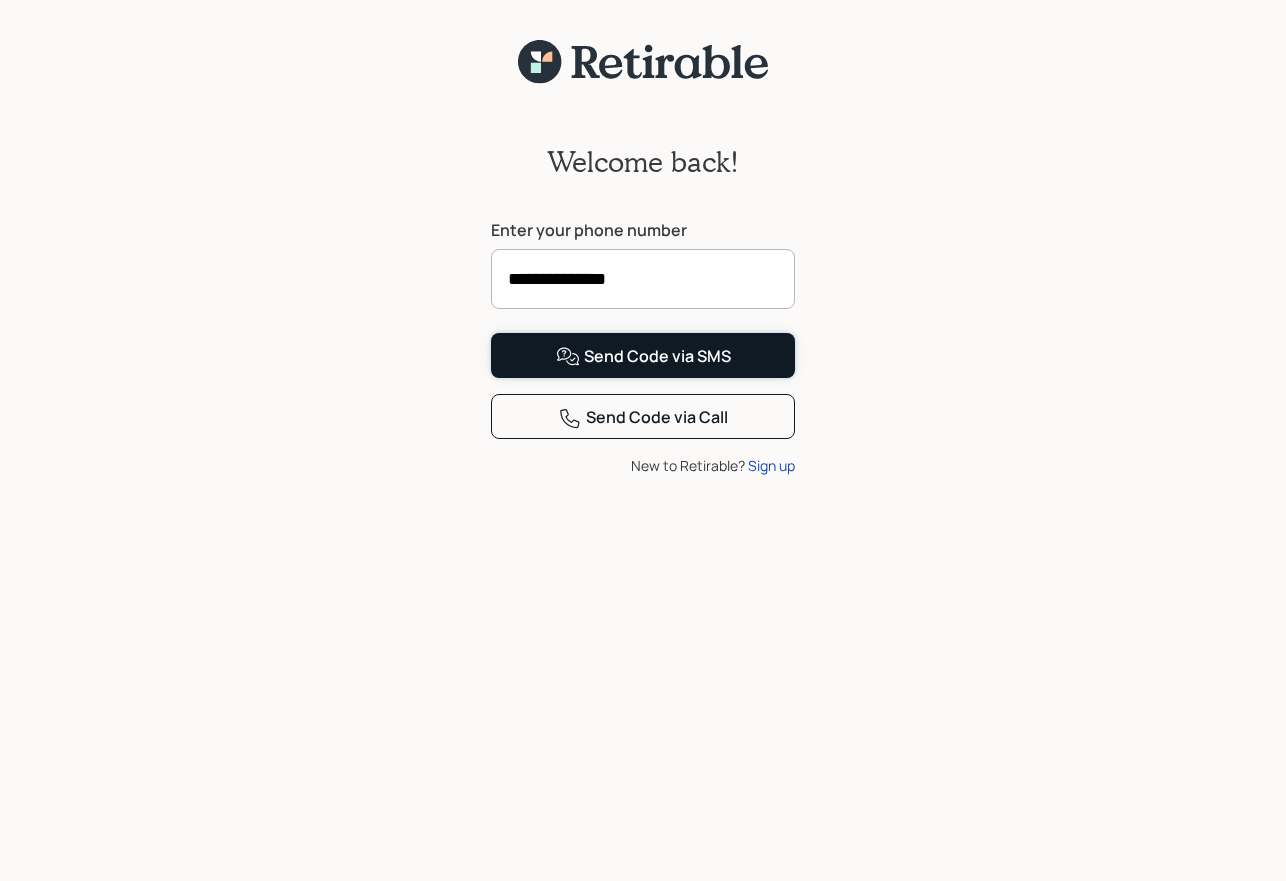 click on "Send Code via SMS" at bounding box center (643, 357) 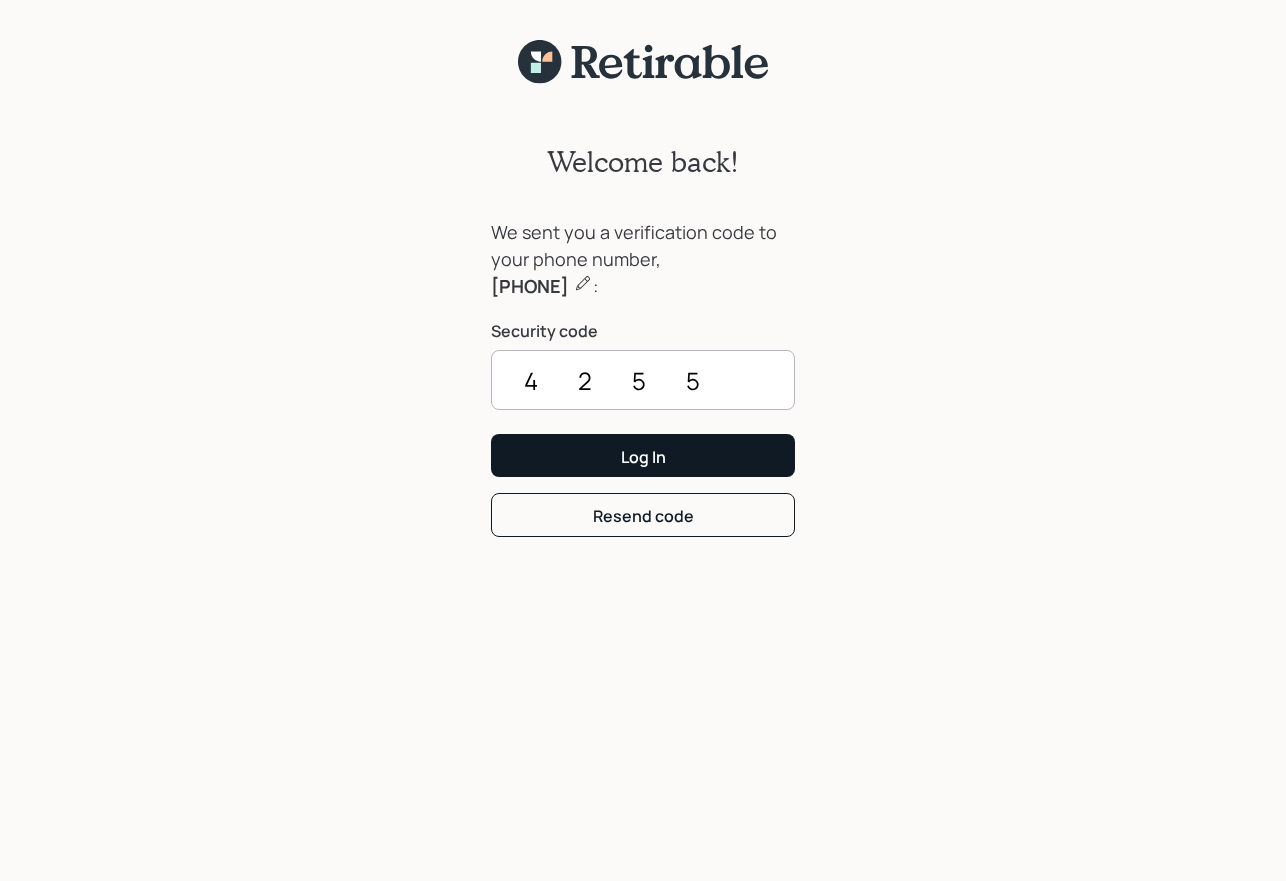 type on "4255" 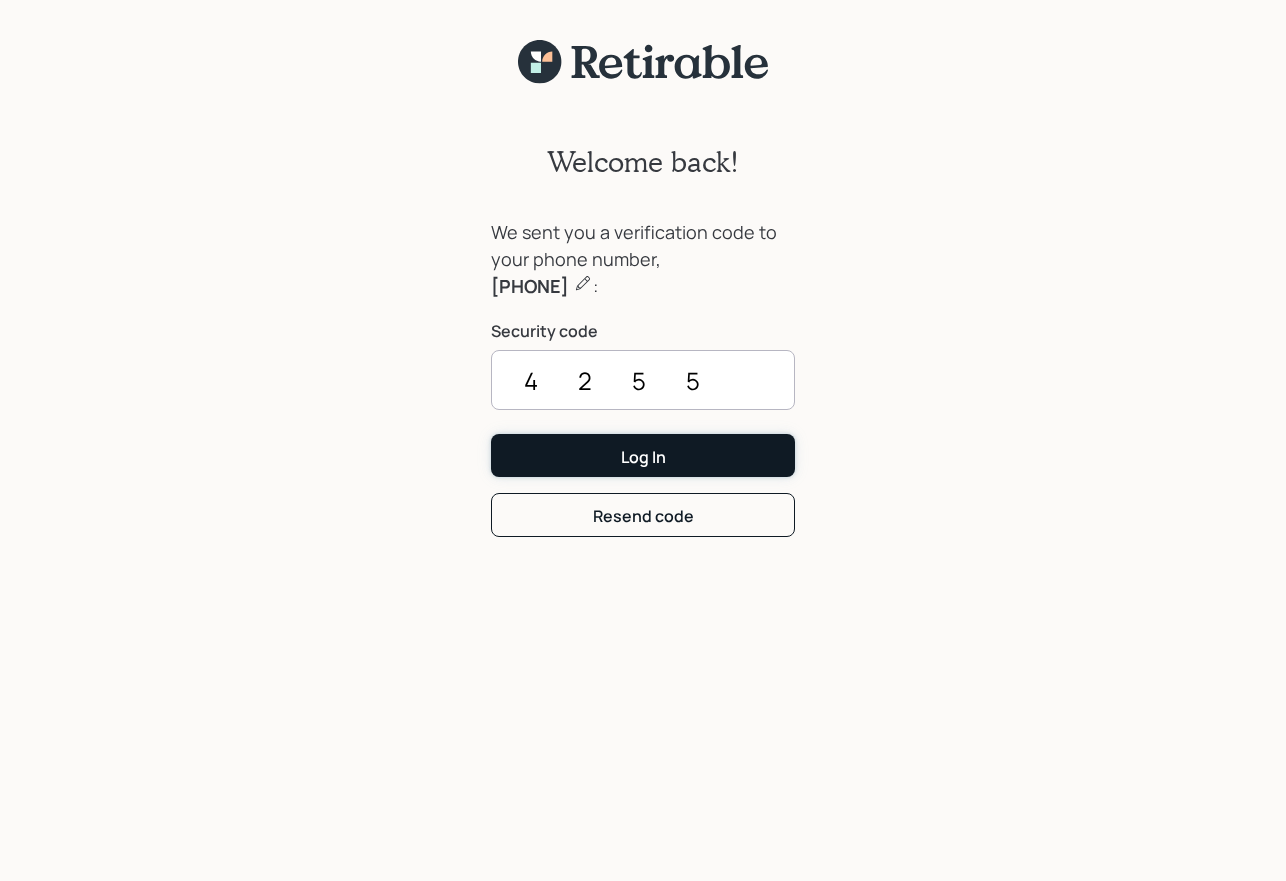 click on "Log In" at bounding box center [643, 455] 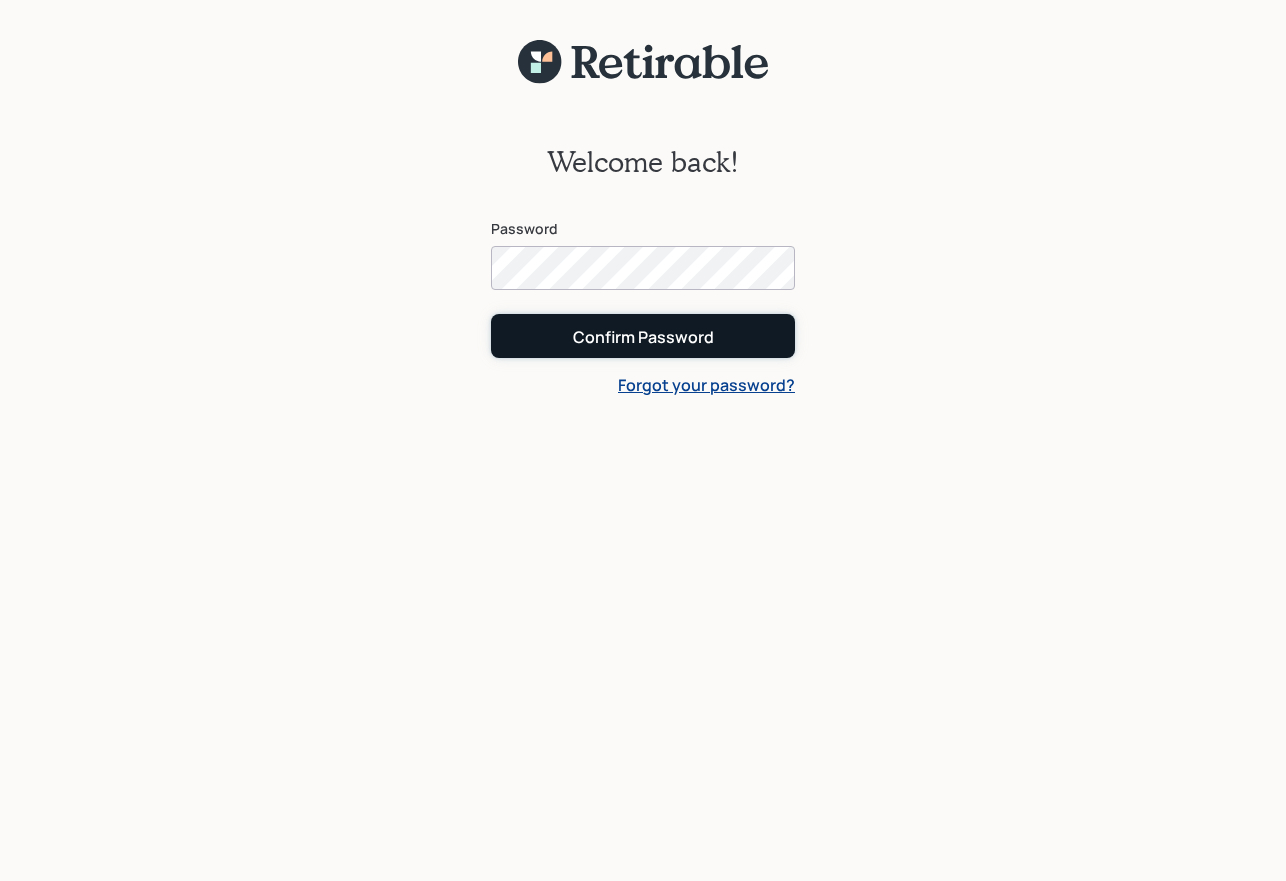 click on "Confirm Password" at bounding box center (643, 337) 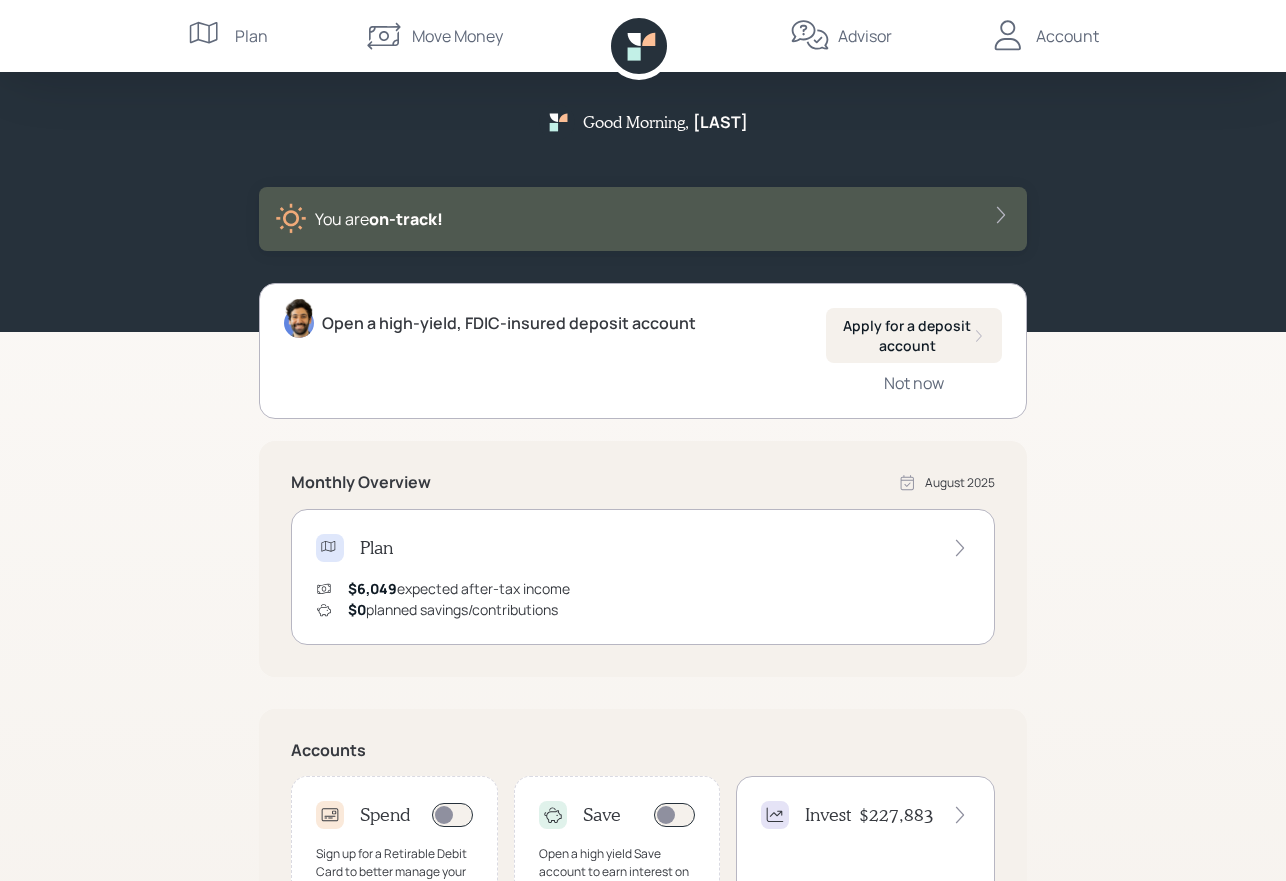 click on "Good Morning , [LAST] You are  on‑track! Open a high-yield, FDIC-insured deposit account Apply for a deposit account Not now Monthly Overview August   2025 Plan $[NUMBER]  expected after-tax income $[NUMBER]  planned savings/contributions Accounts Spend Sign up for a Retirable Debit Card to better manage your monthly spending. Save Open a high yield Save account to earn interest on your emergency savings. Invest $[NUMBER] Benefits Protect powered by Advisor [FIRST]   S Plan Move Money Advisor Account" at bounding box center (643, 617) 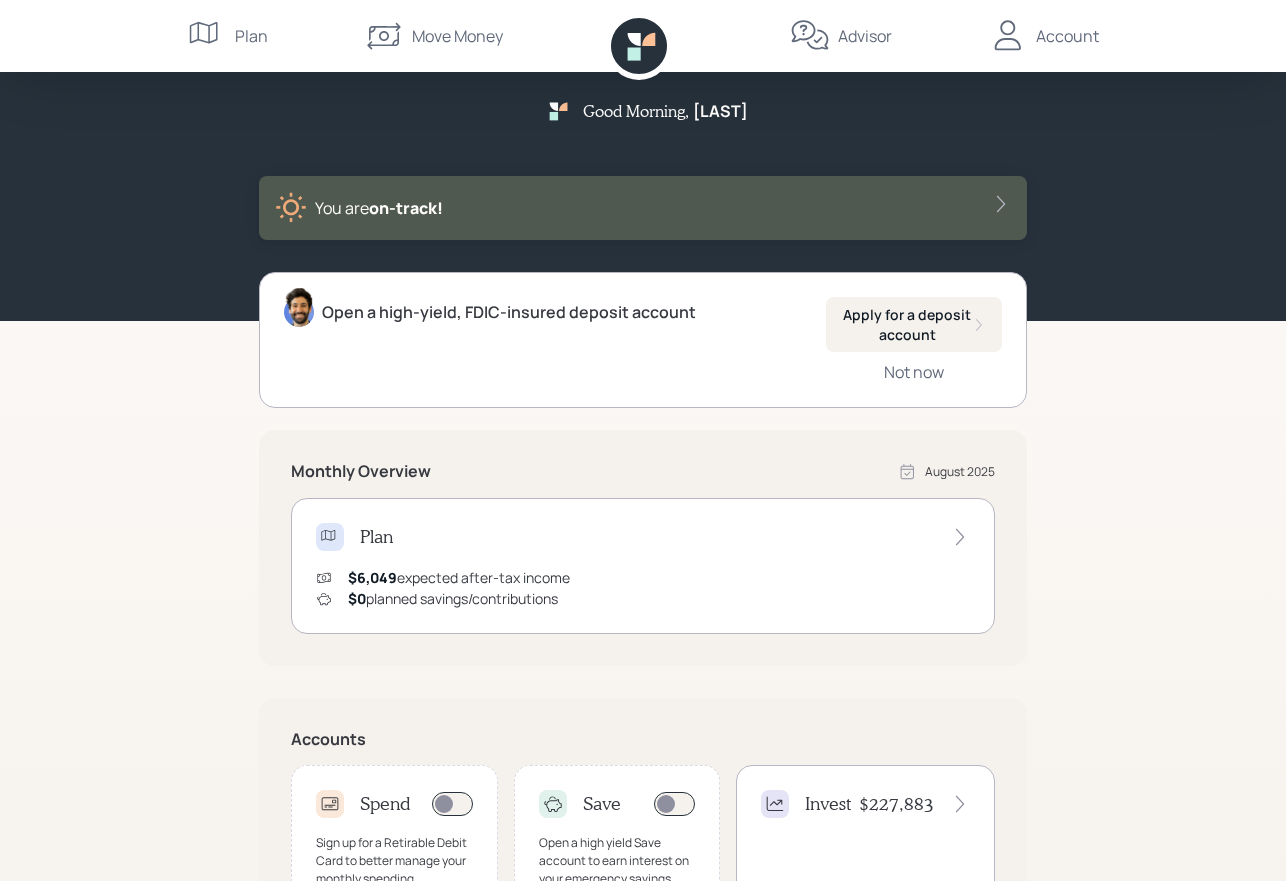 scroll, scrollTop: 0, scrollLeft: 0, axis: both 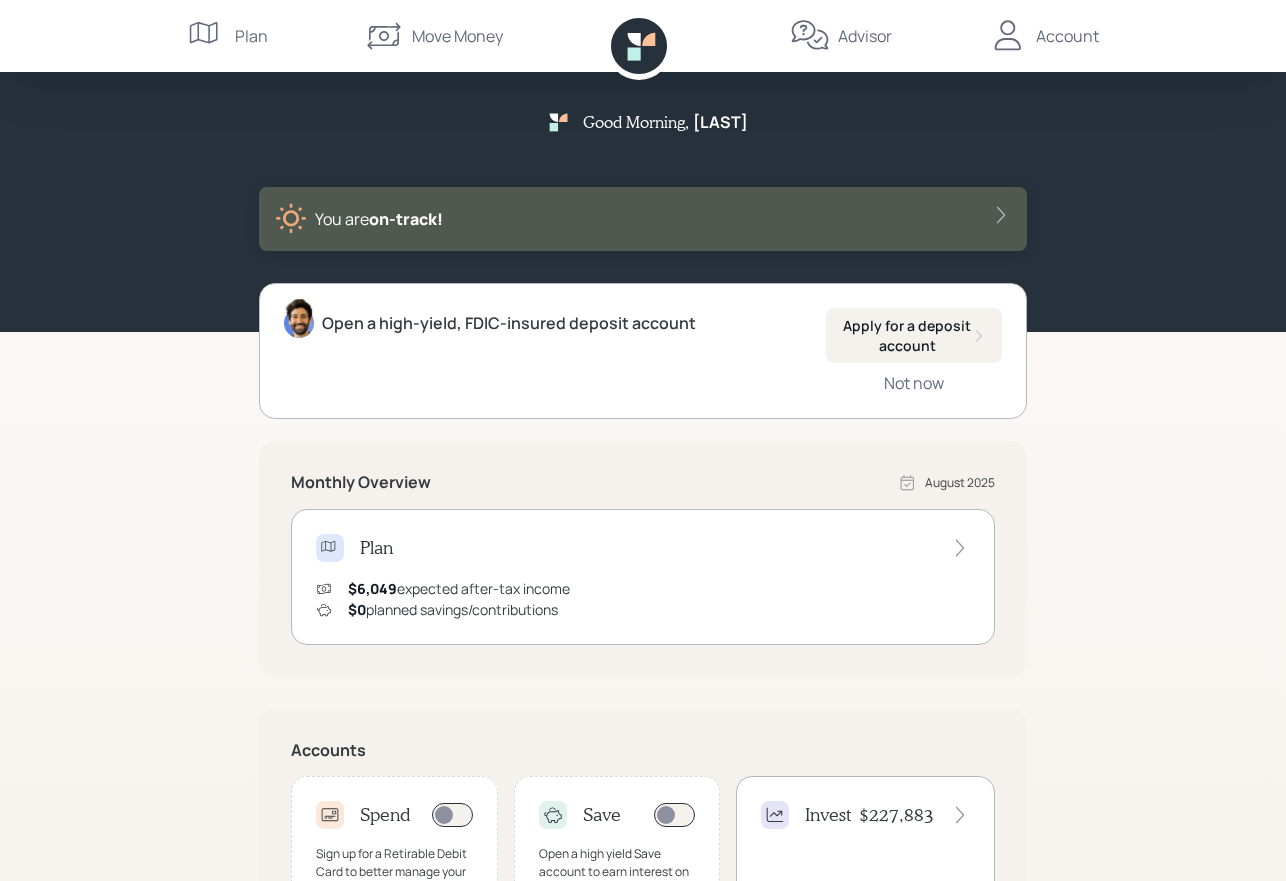 click on "Advisor" at bounding box center (865, 36) 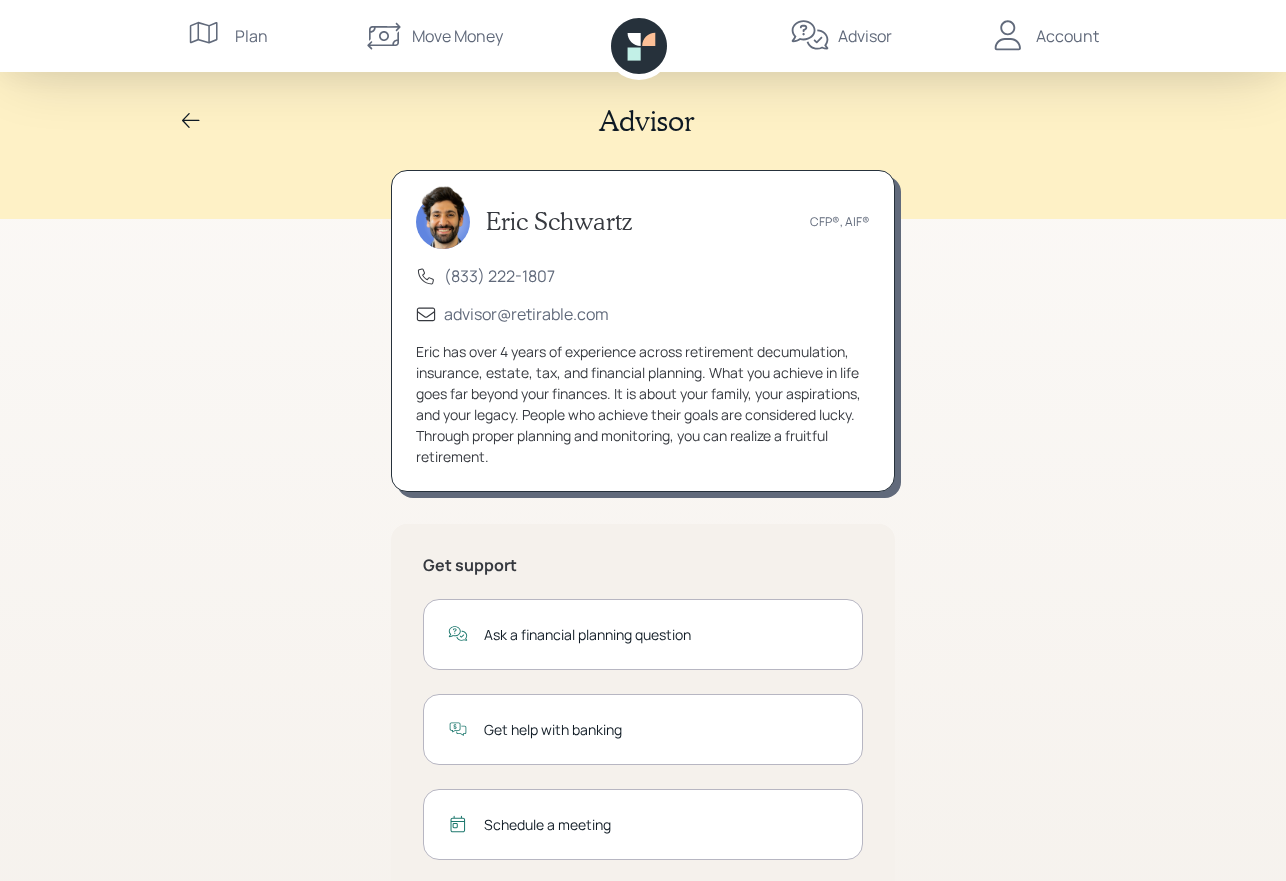 click on "Account" at bounding box center (1067, 36) 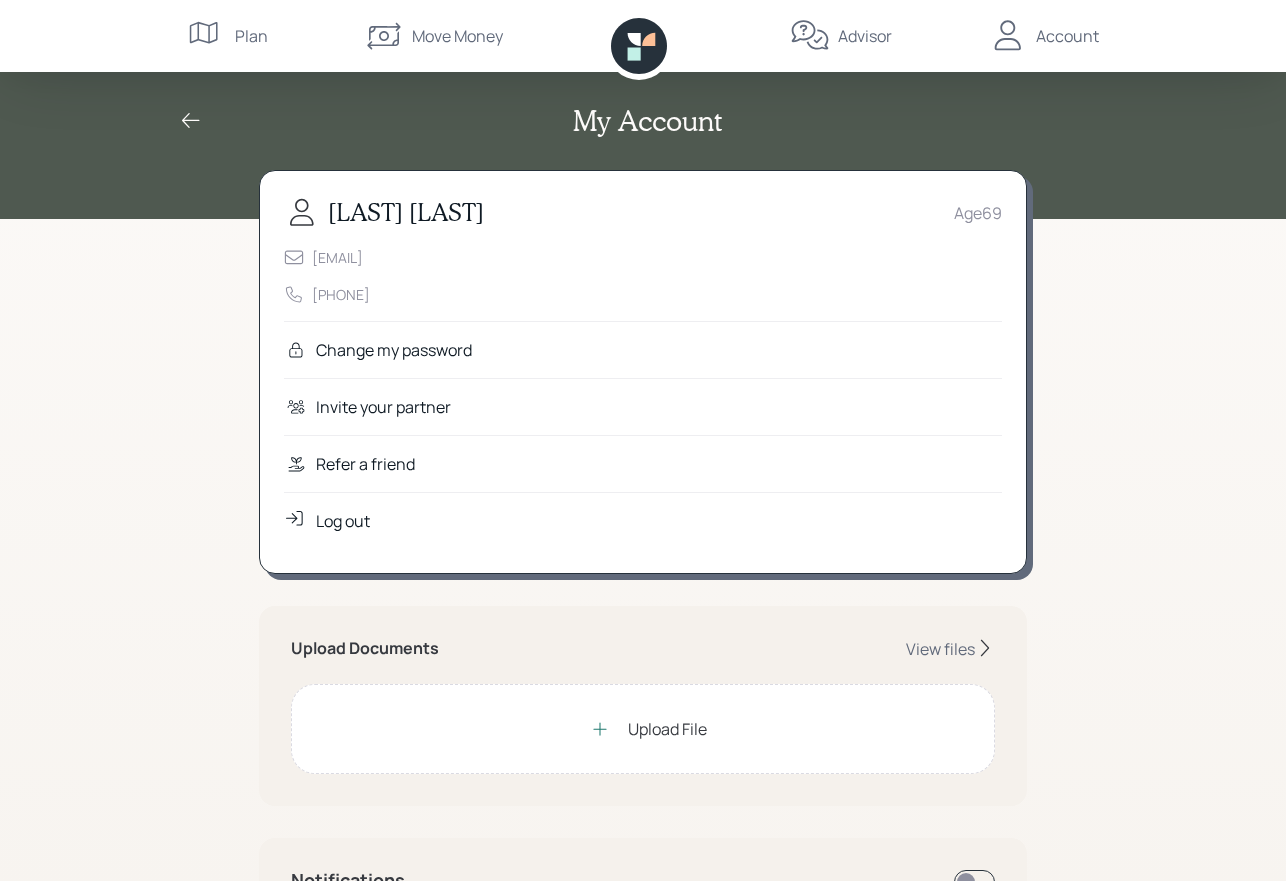 click on "Plan" at bounding box center (251, 36) 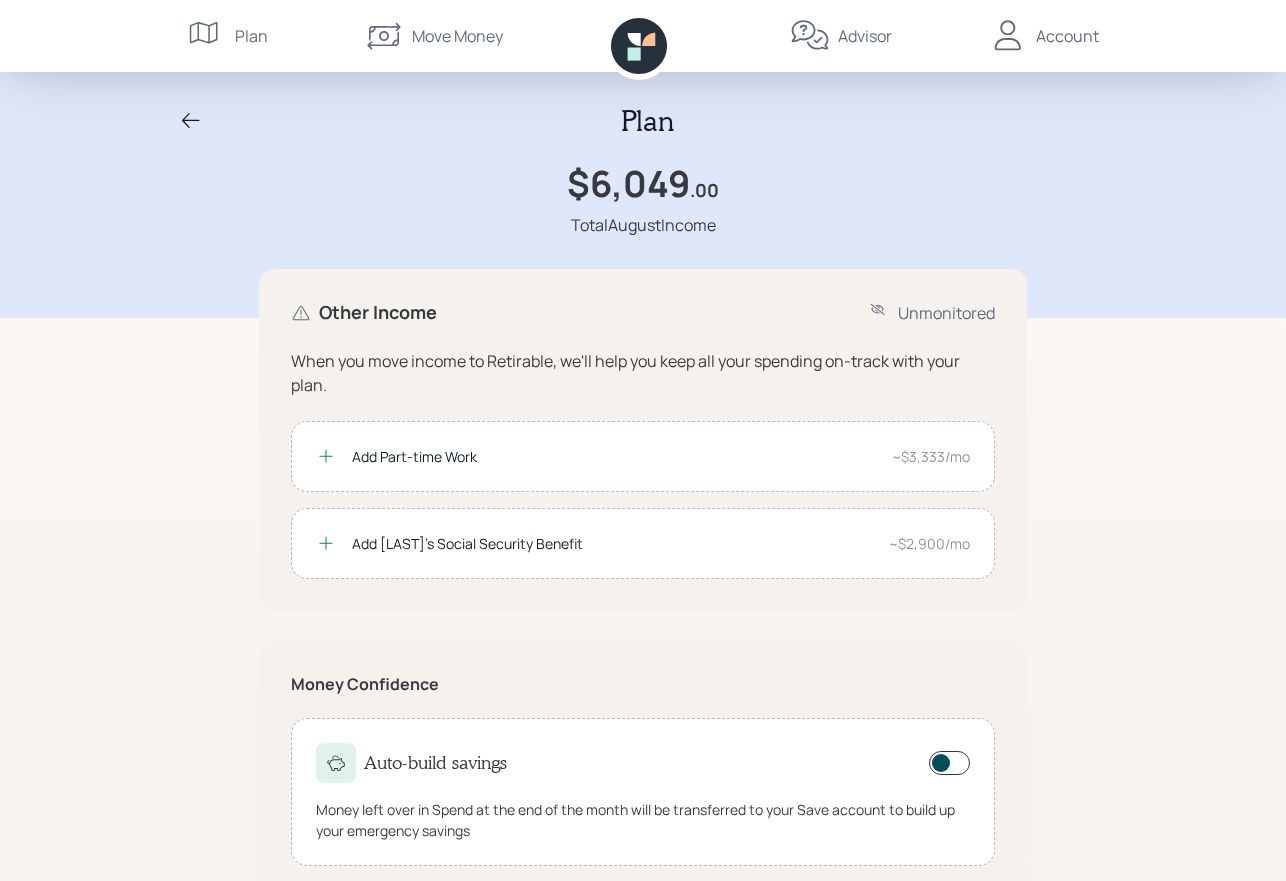 click on "Move Money" at bounding box center [457, 36] 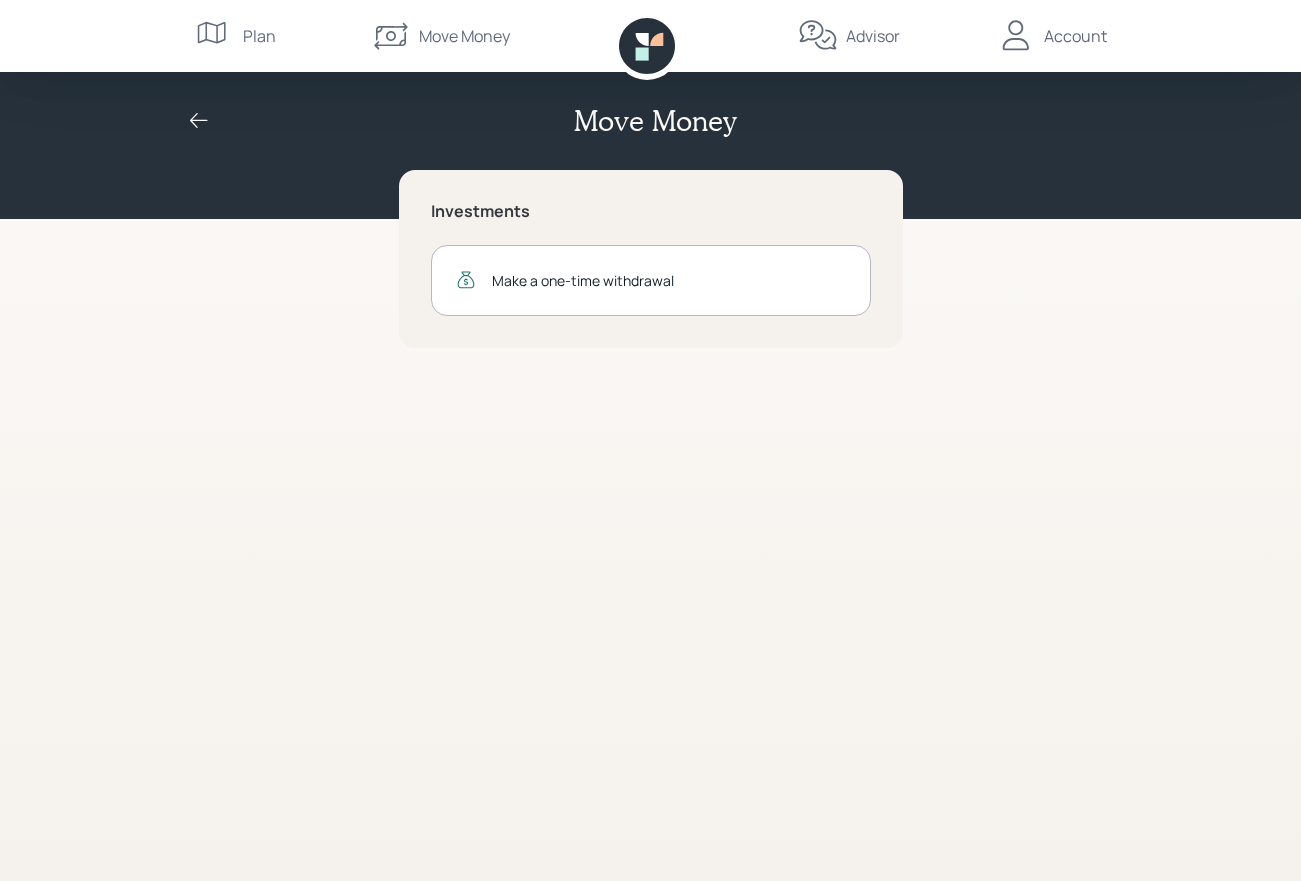 click on "Advisor" at bounding box center (873, 36) 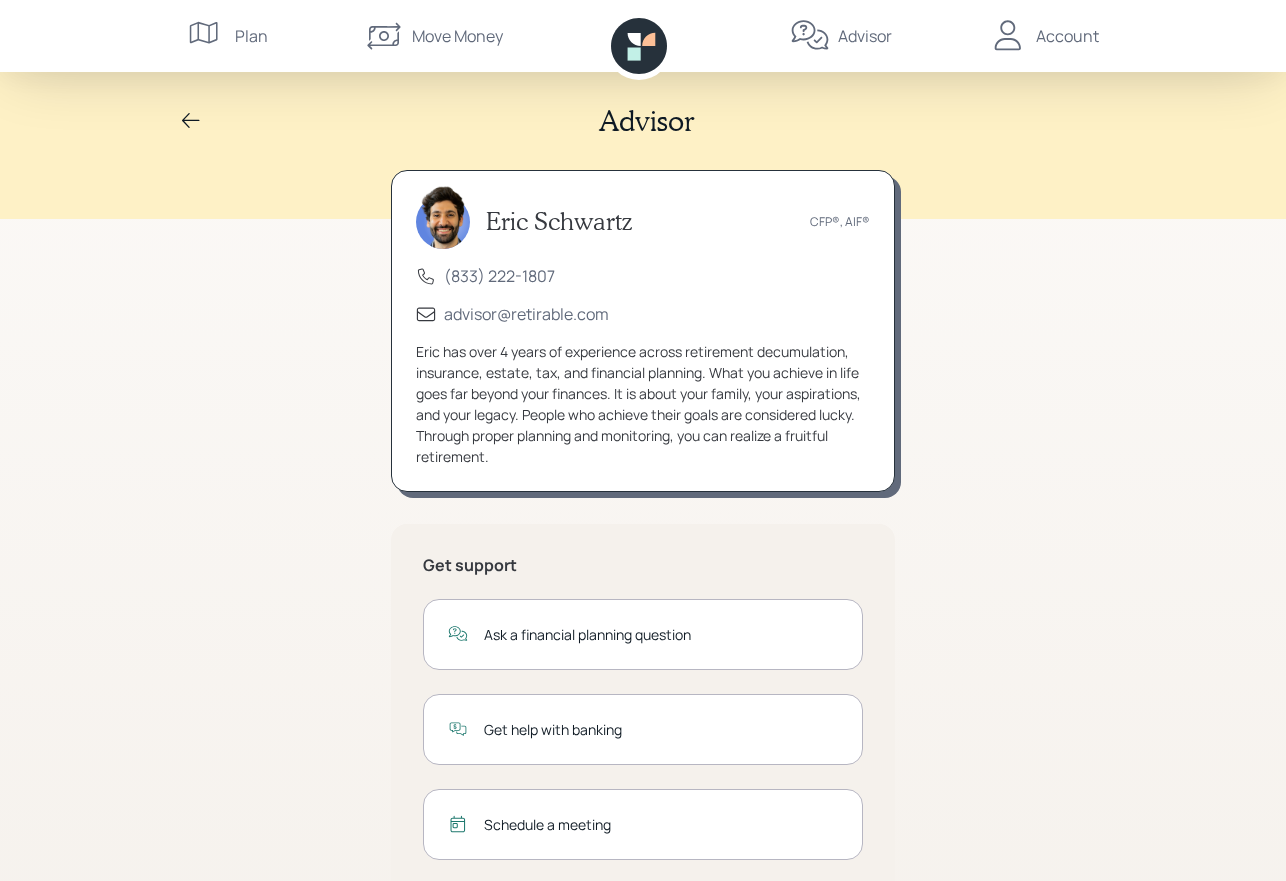 click on "Account" at bounding box center [1067, 36] 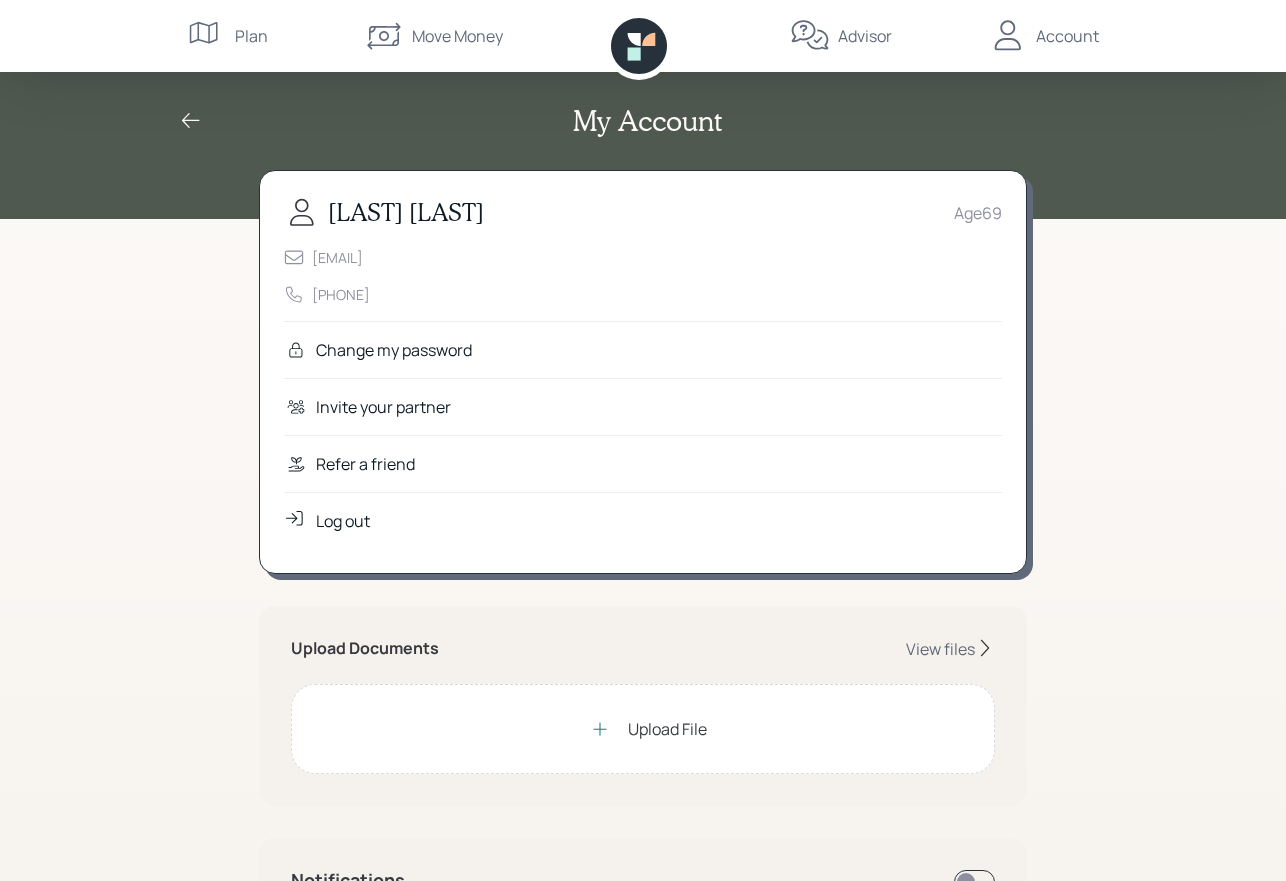 click on "Log out" at bounding box center [343, 521] 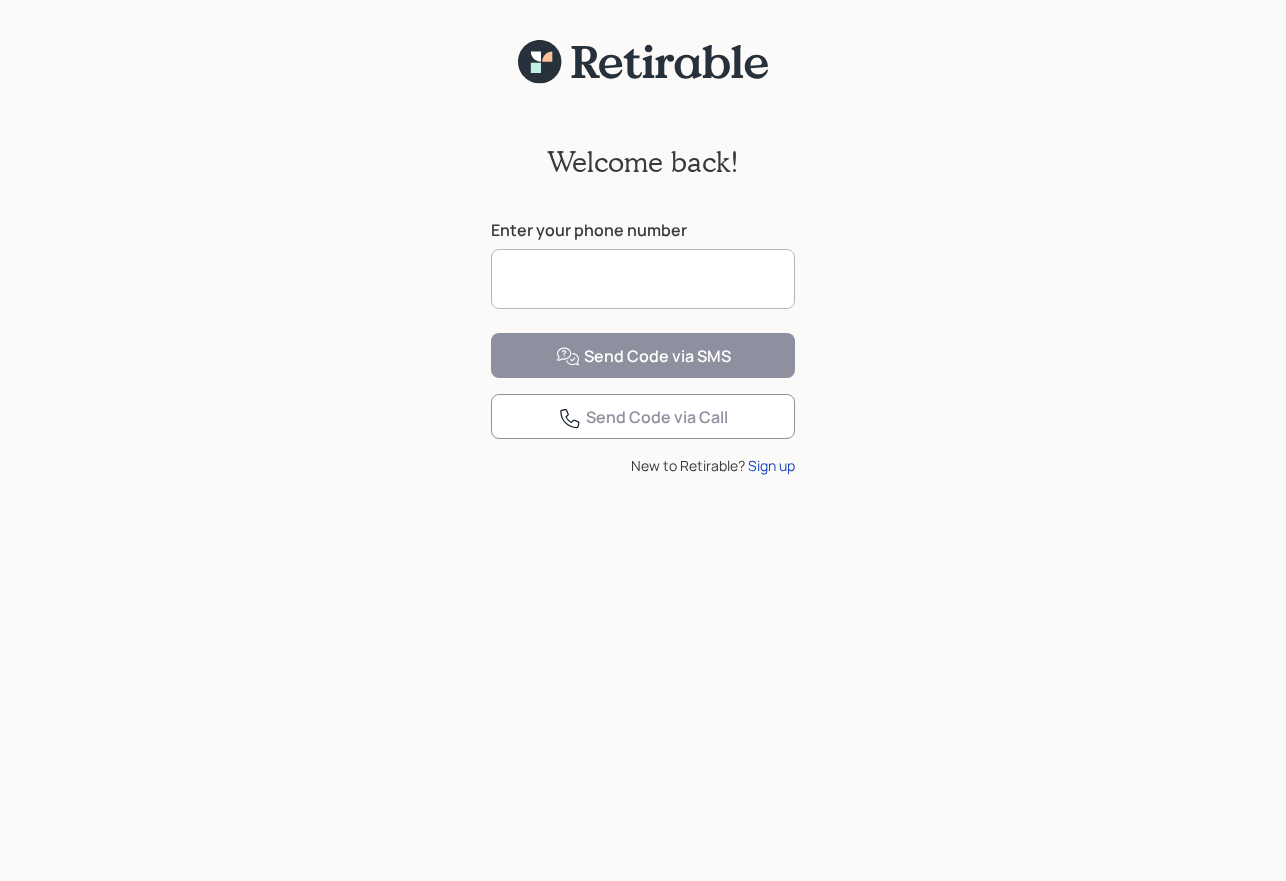 scroll, scrollTop: 0, scrollLeft: 0, axis: both 